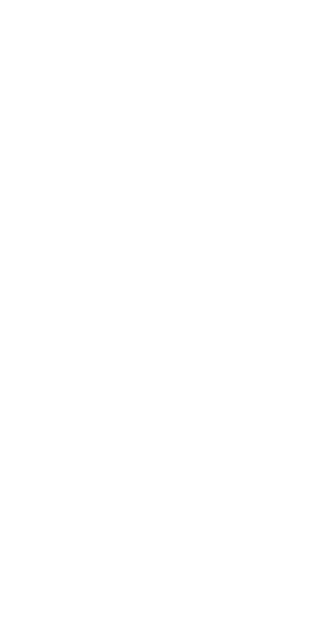 scroll, scrollTop: 0, scrollLeft: 0, axis: both 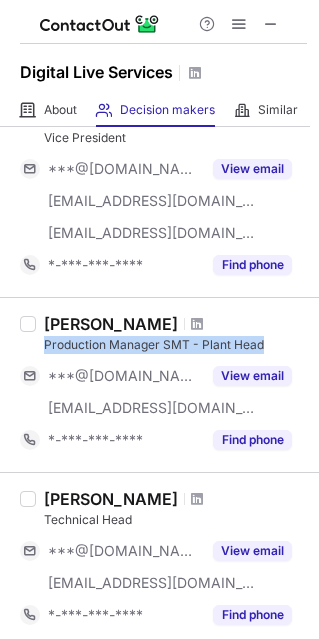 drag, startPoint x: 36, startPoint y: 337, endPoint x: 293, endPoint y: 333, distance: 257.03113 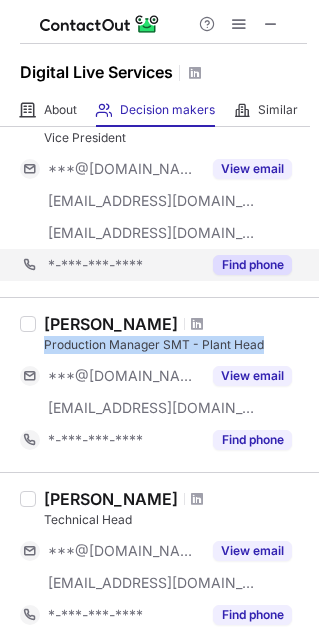 copy on "Production Manager SMT - Plant Head" 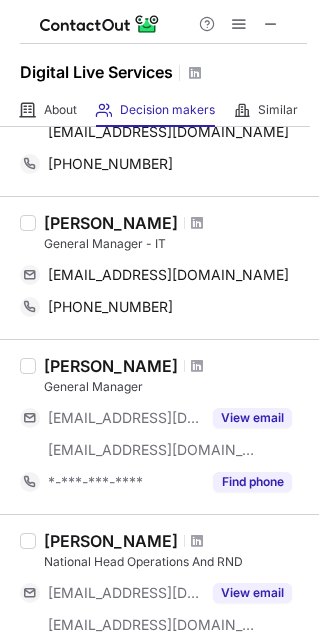 scroll, scrollTop: 874, scrollLeft: 0, axis: vertical 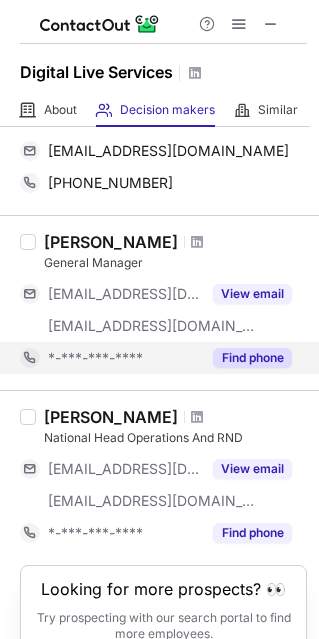 click on "Find phone" at bounding box center (252, 358) 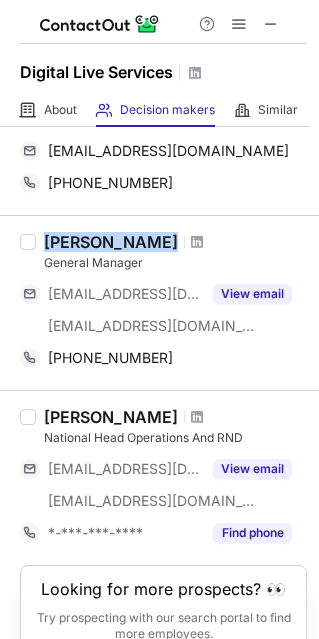 copy on "Sukhvinder Walia" 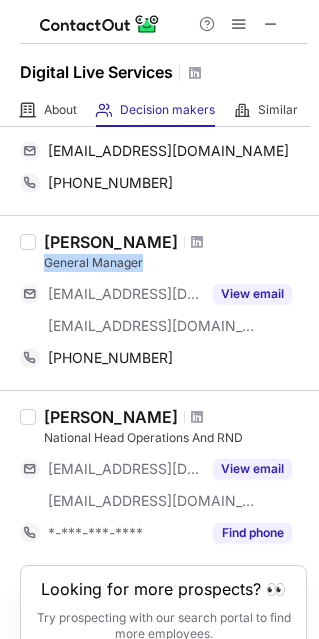 drag, startPoint x: 45, startPoint y: 258, endPoint x: 150, endPoint y: 279, distance: 107.07941 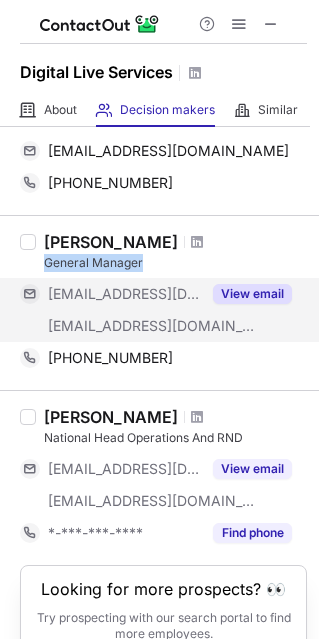 click on "General Manager" at bounding box center [175, 263] 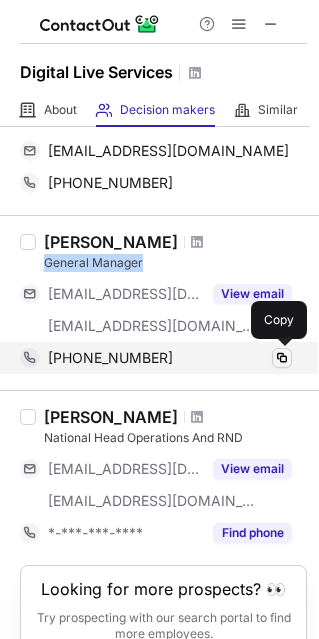 click at bounding box center [282, 358] 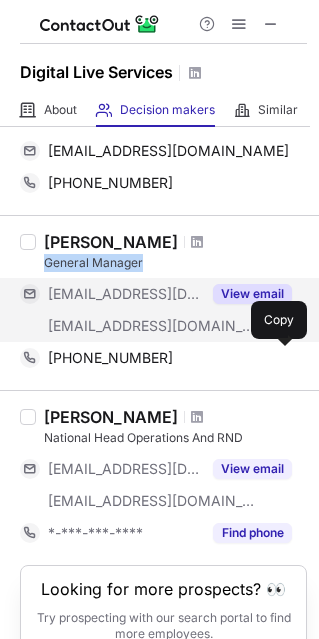 click on "View email" at bounding box center (252, 294) 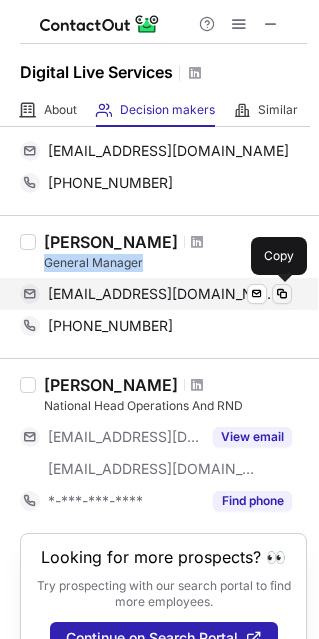 click at bounding box center (282, 294) 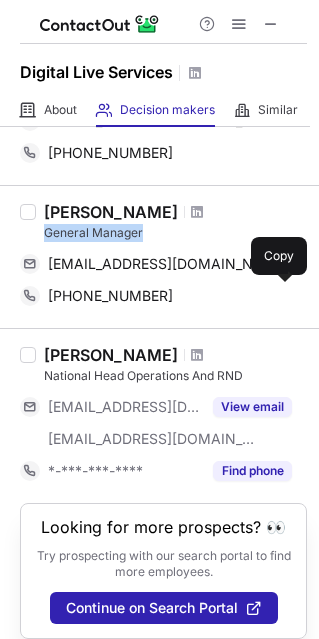 scroll, scrollTop: 918, scrollLeft: 0, axis: vertical 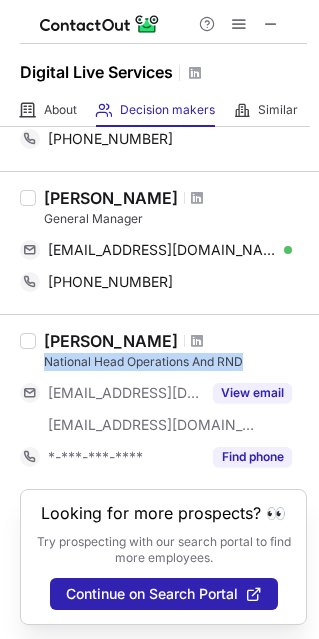 drag, startPoint x: 36, startPoint y: 363, endPoint x: 281, endPoint y: 356, distance: 245.09998 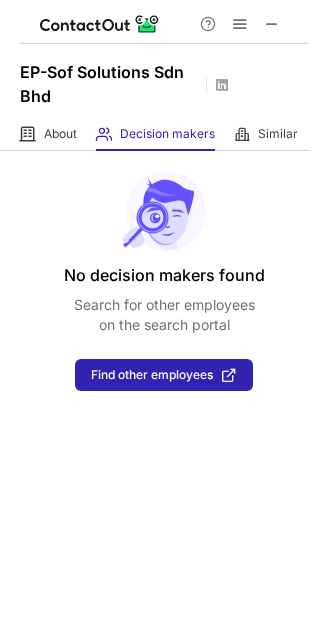 scroll, scrollTop: 0, scrollLeft: 0, axis: both 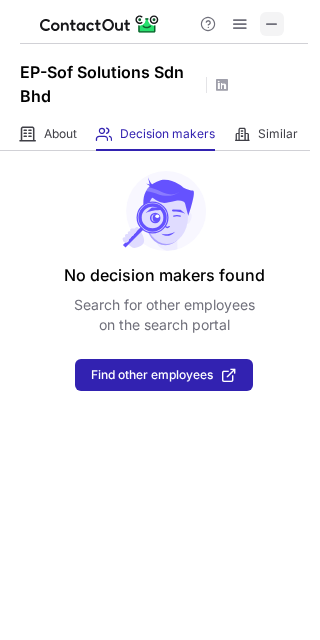 click at bounding box center [272, 24] 